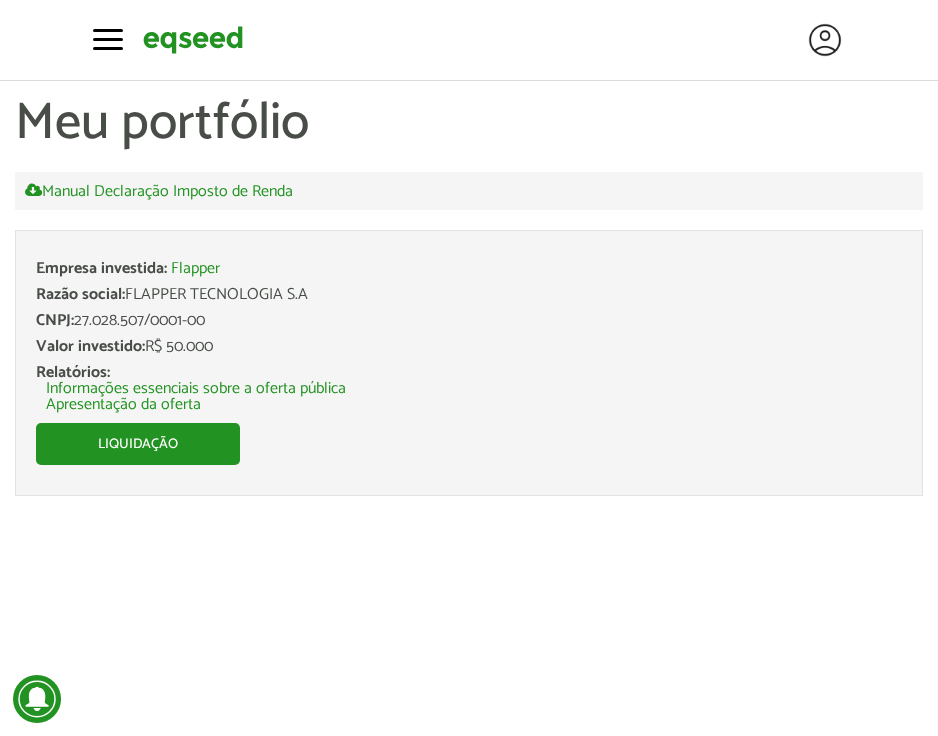 click on "Liquidação" at bounding box center [138, 444] 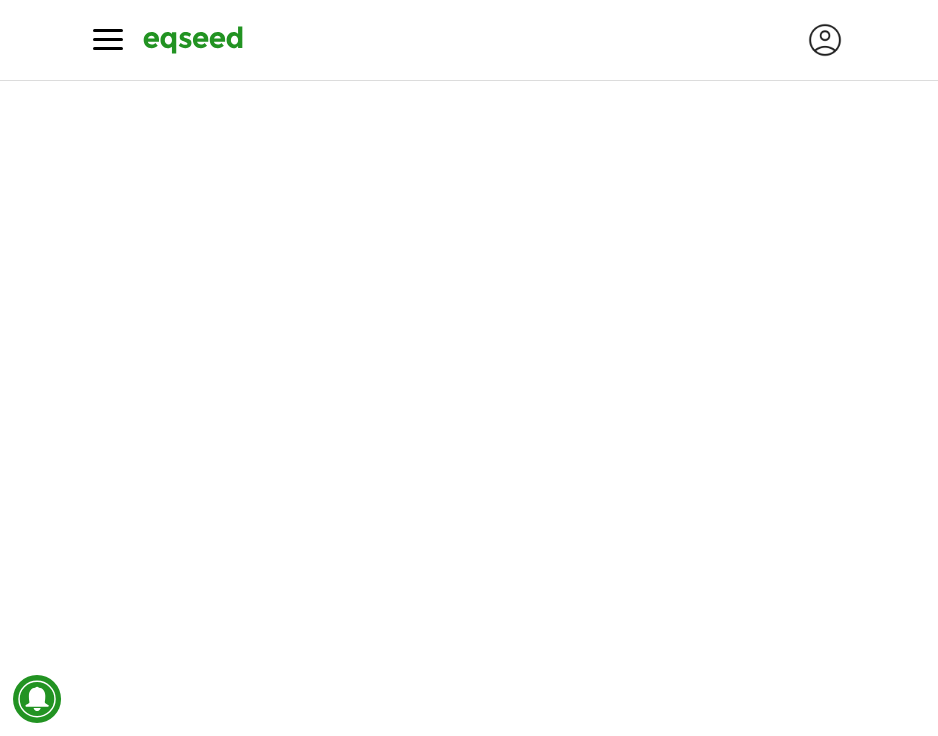 scroll, scrollTop: 0, scrollLeft: 0, axis: both 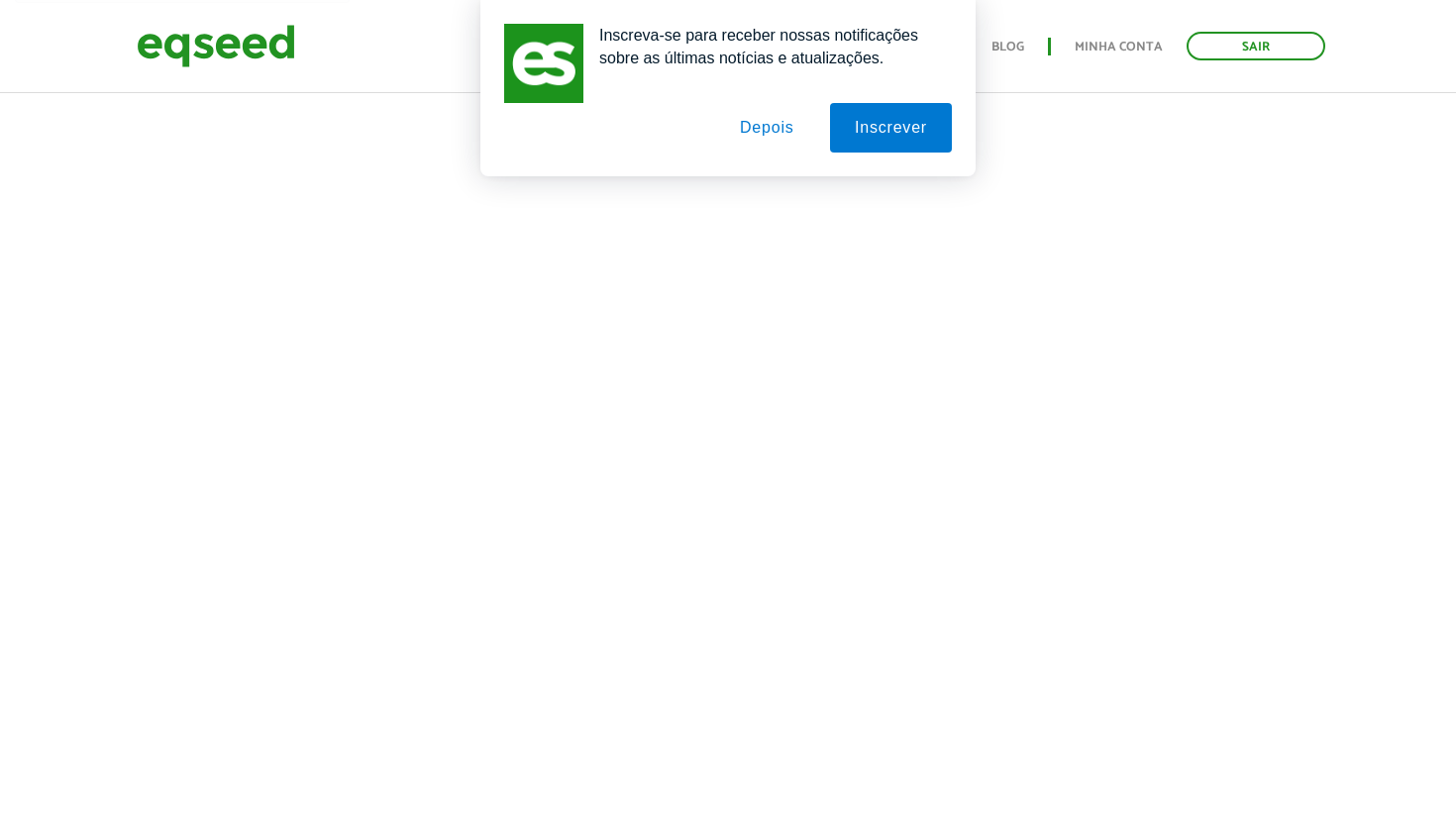 click on "Depois" at bounding box center (767, 128) 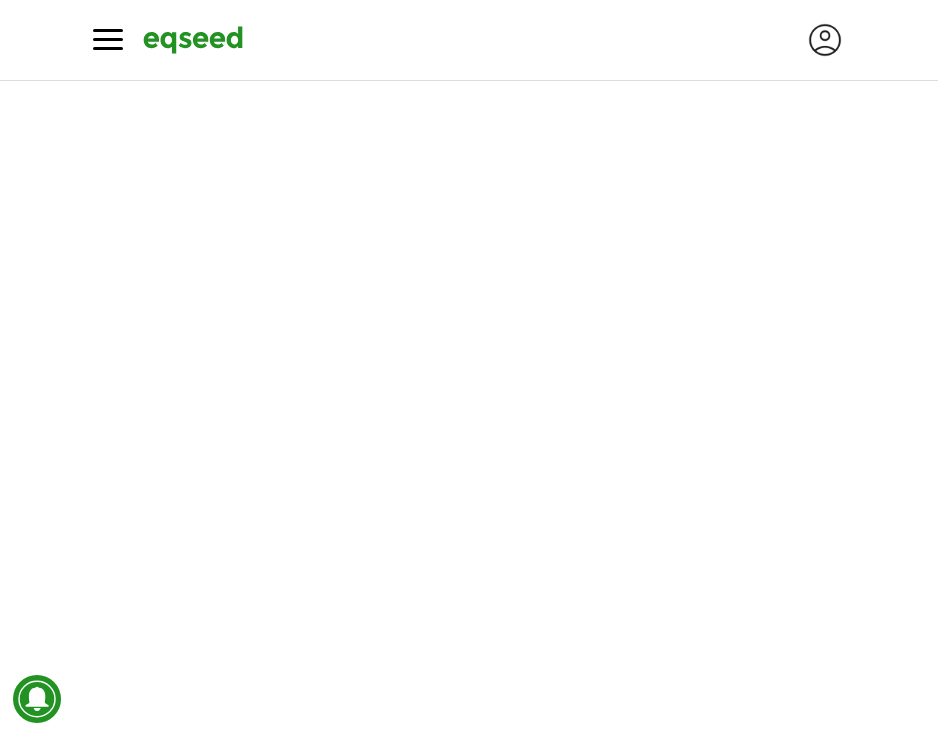 scroll, scrollTop: 0, scrollLeft: 0, axis: both 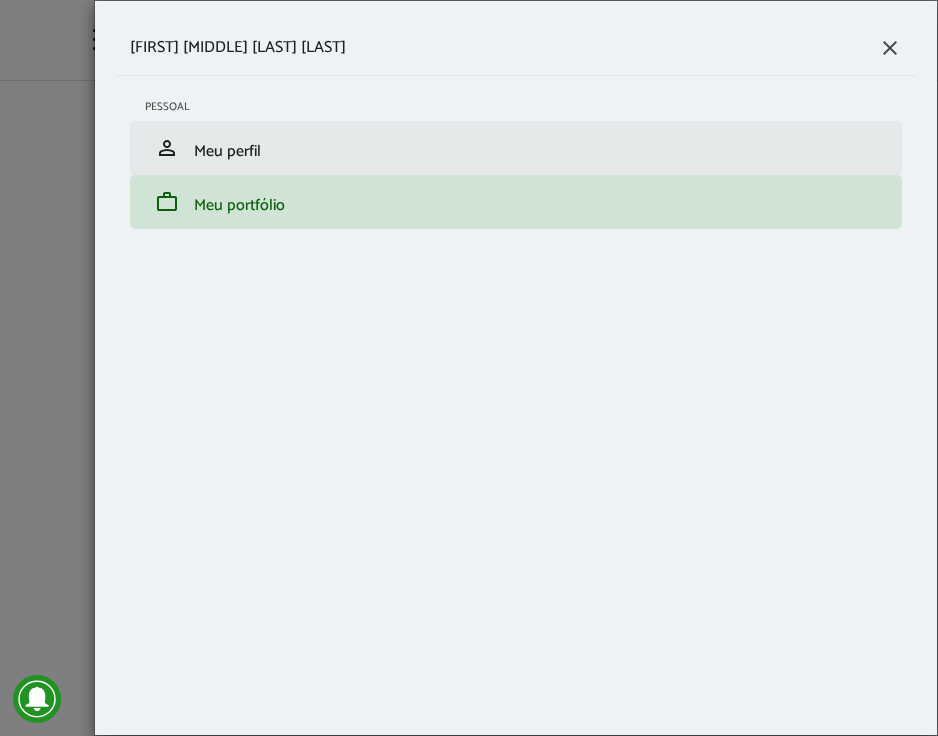 click on "Meu perfil" at bounding box center (227, 151) 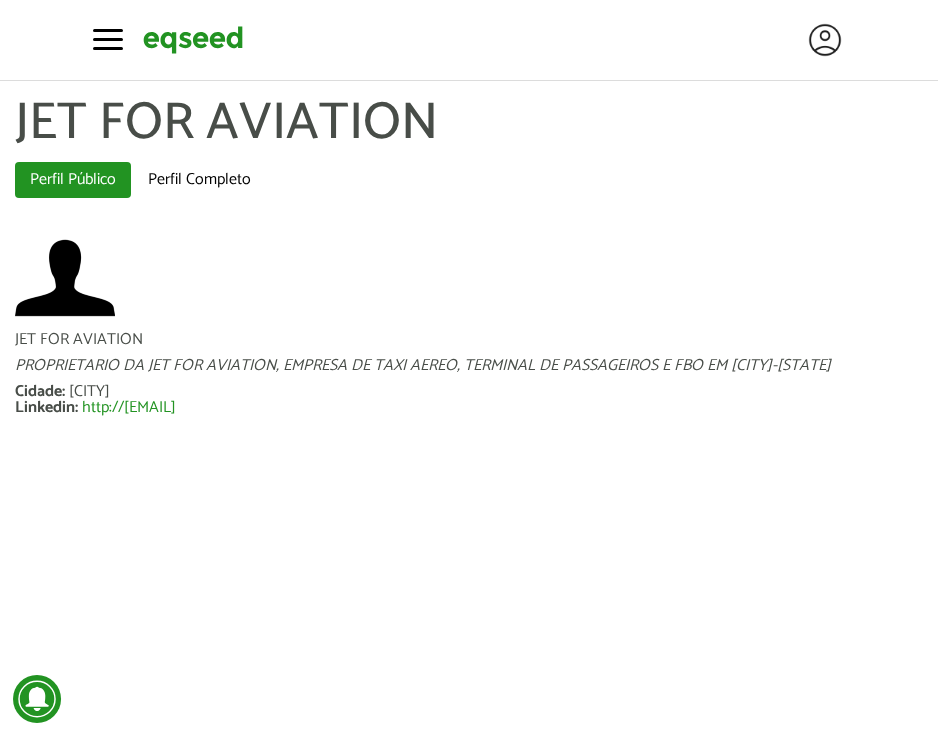 scroll, scrollTop: 0, scrollLeft: 0, axis: both 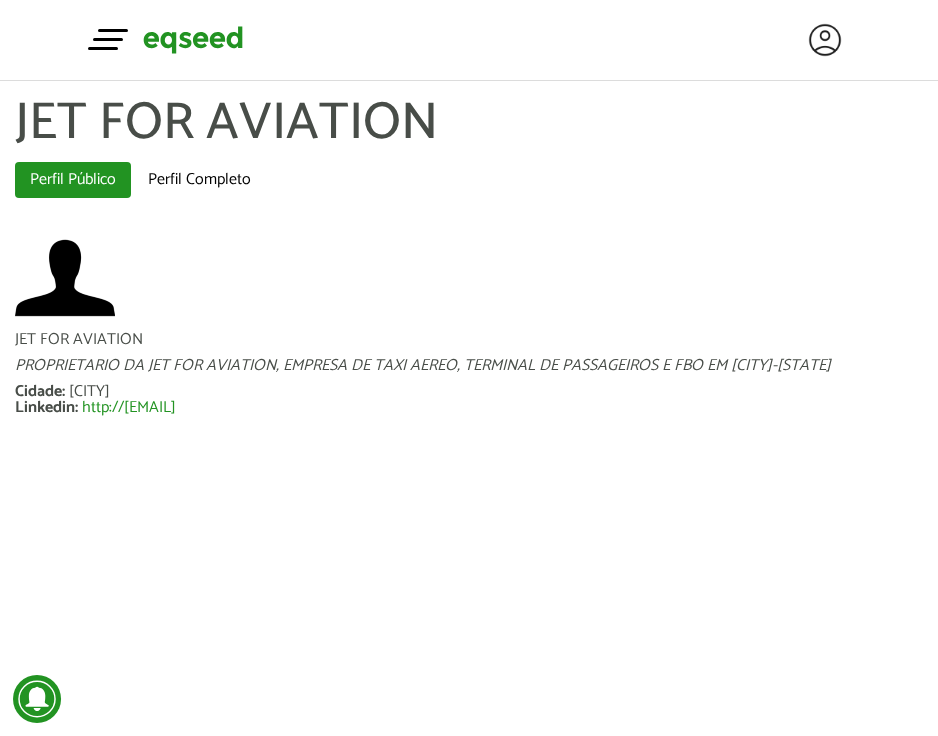 click at bounding box center [113, 30] 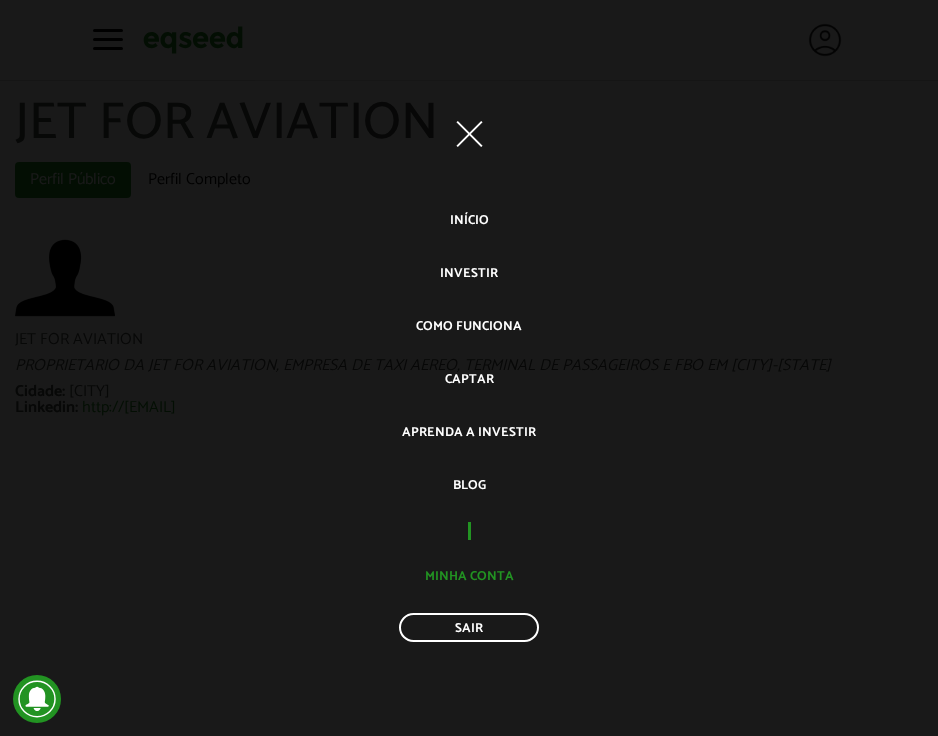 click on "Minha conta" at bounding box center (469, 576) 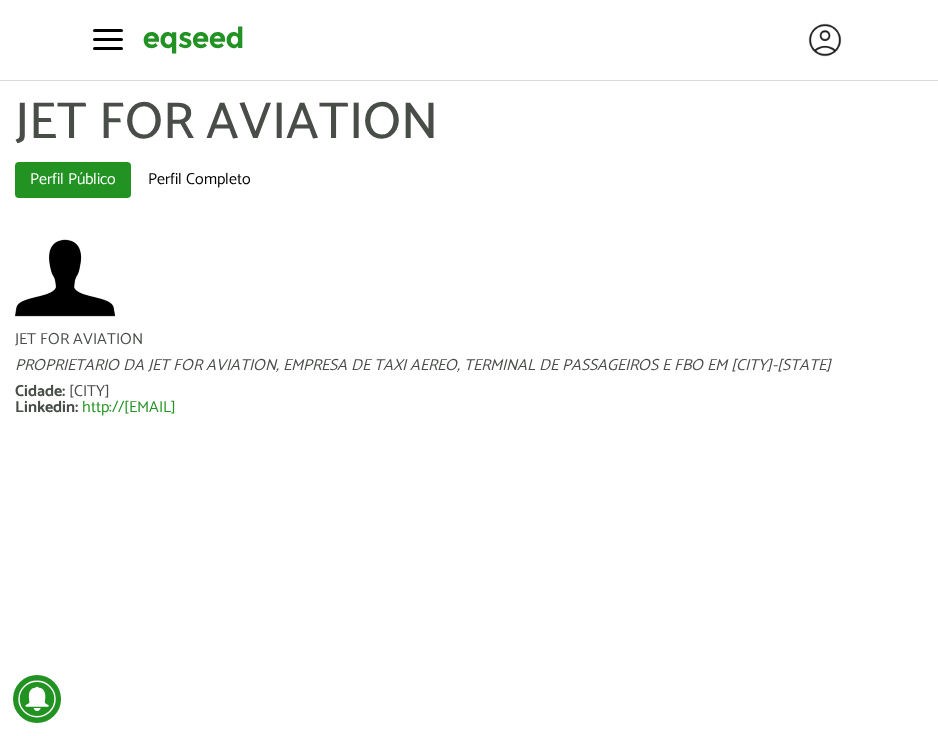 scroll, scrollTop: 0, scrollLeft: 0, axis: both 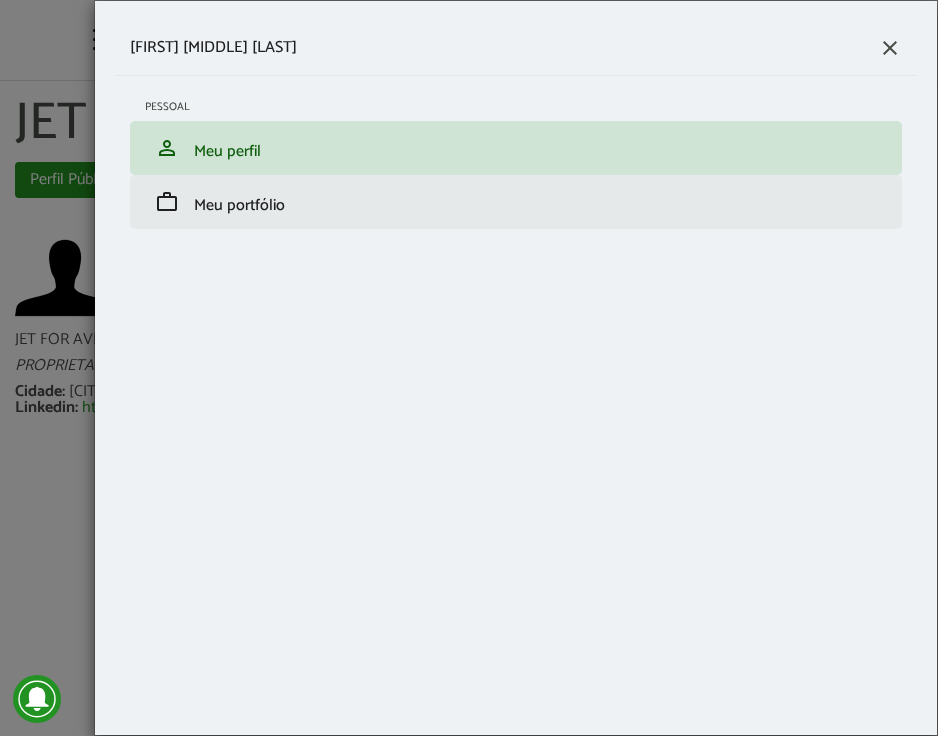 click on "Meu portfólio" at bounding box center [239, 205] 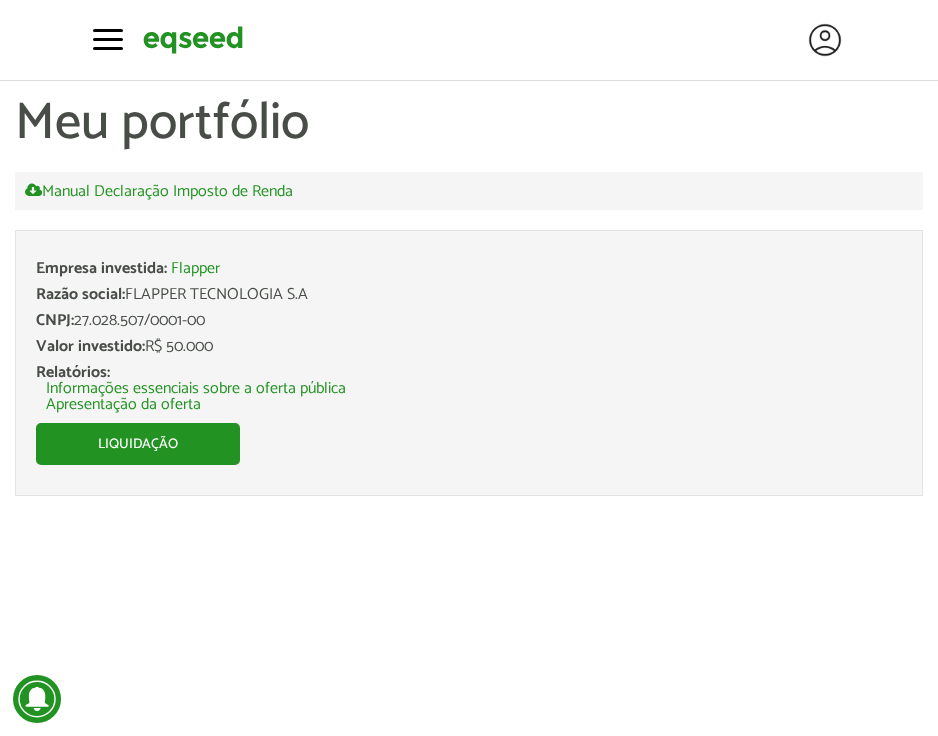 scroll, scrollTop: 0, scrollLeft: 0, axis: both 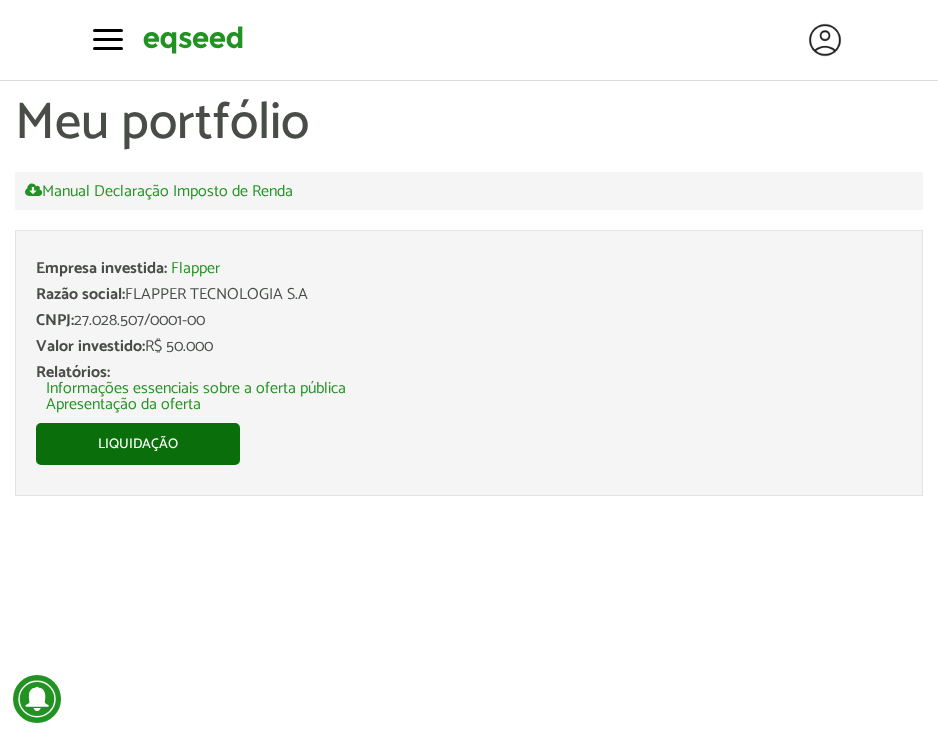 click on "Liquidação" at bounding box center [138, 444] 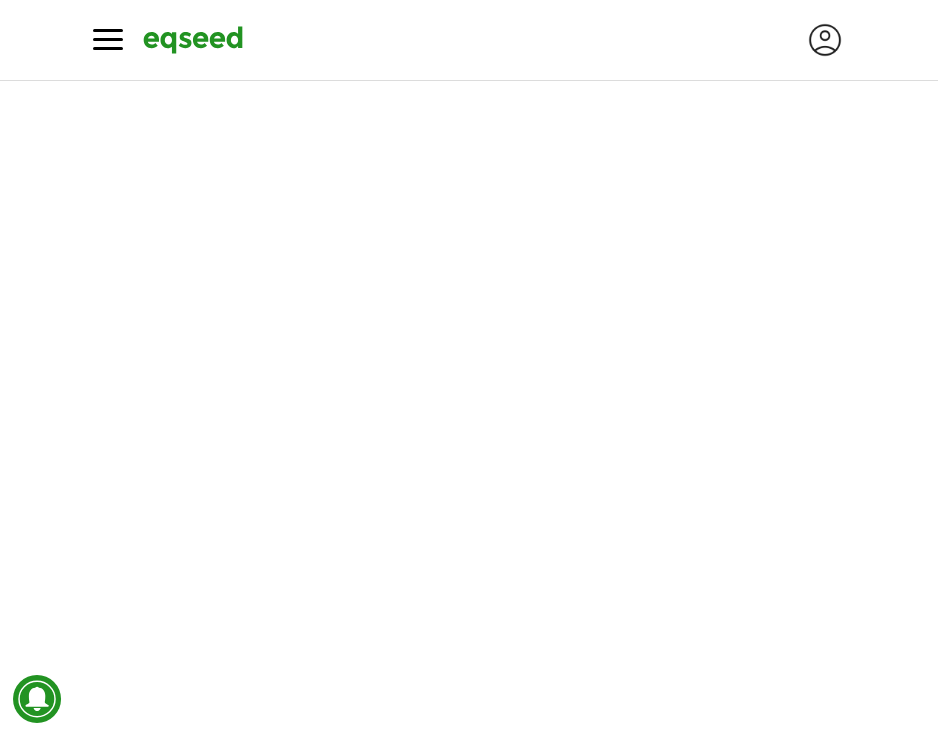scroll, scrollTop: 0, scrollLeft: 0, axis: both 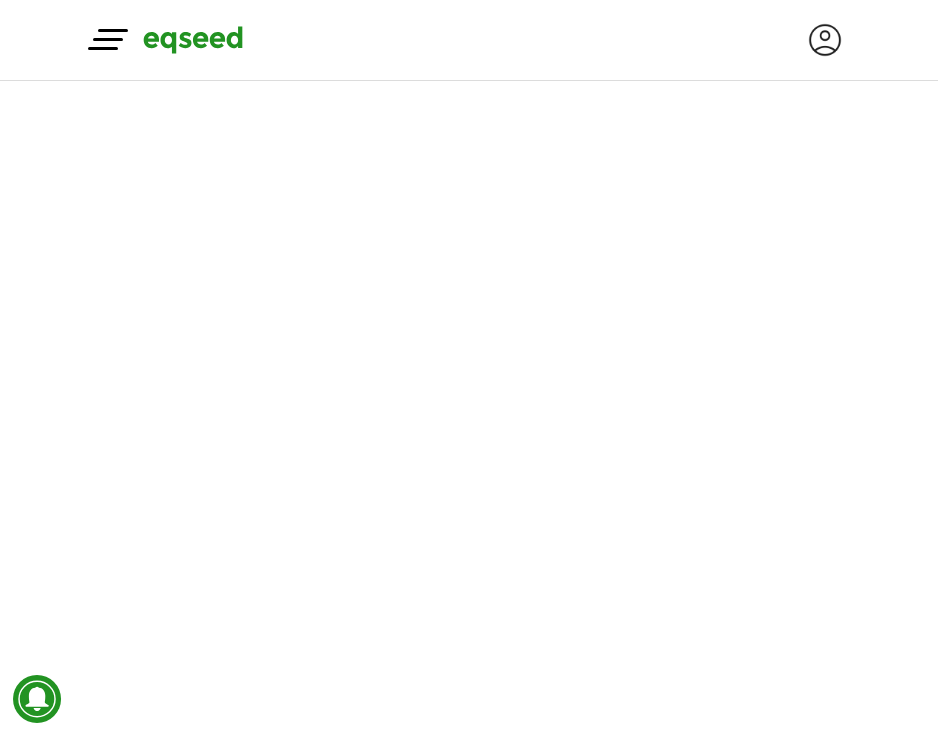 click on "Toggle navigation" at bounding box center (108, 38) 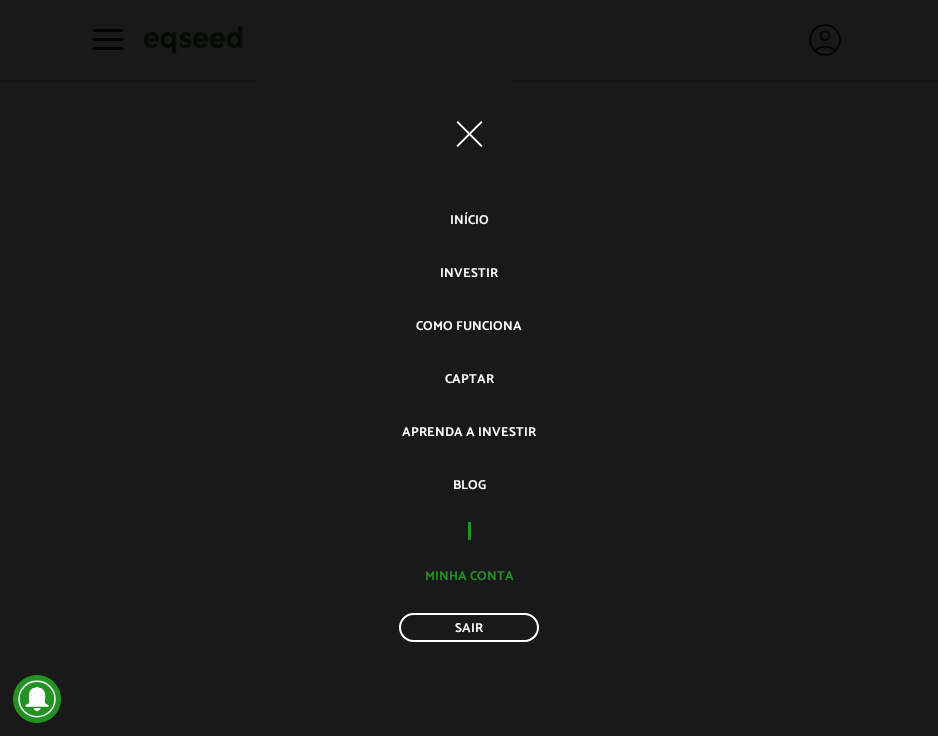 click on "Minha conta" at bounding box center (469, 576) 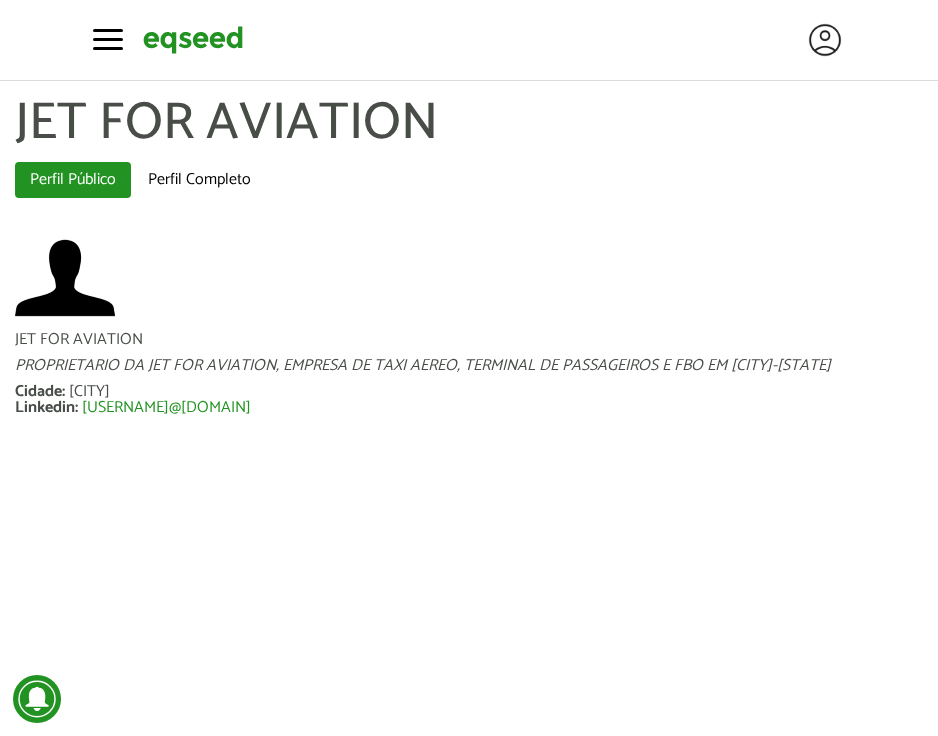 scroll, scrollTop: 0, scrollLeft: 0, axis: both 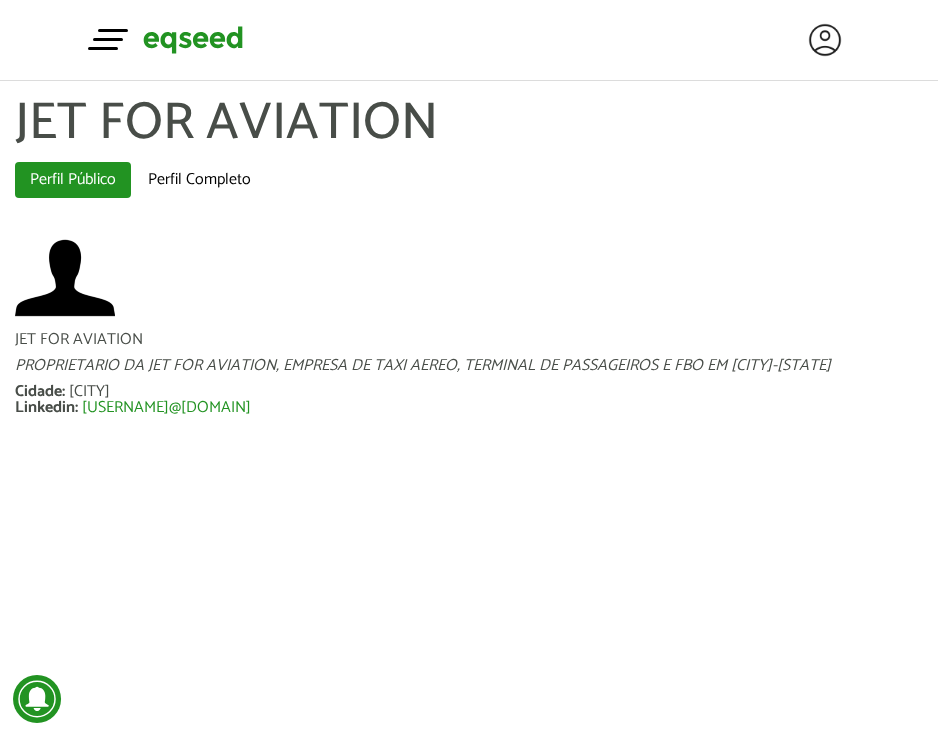 click on "Toggle navigation" at bounding box center (108, 38) 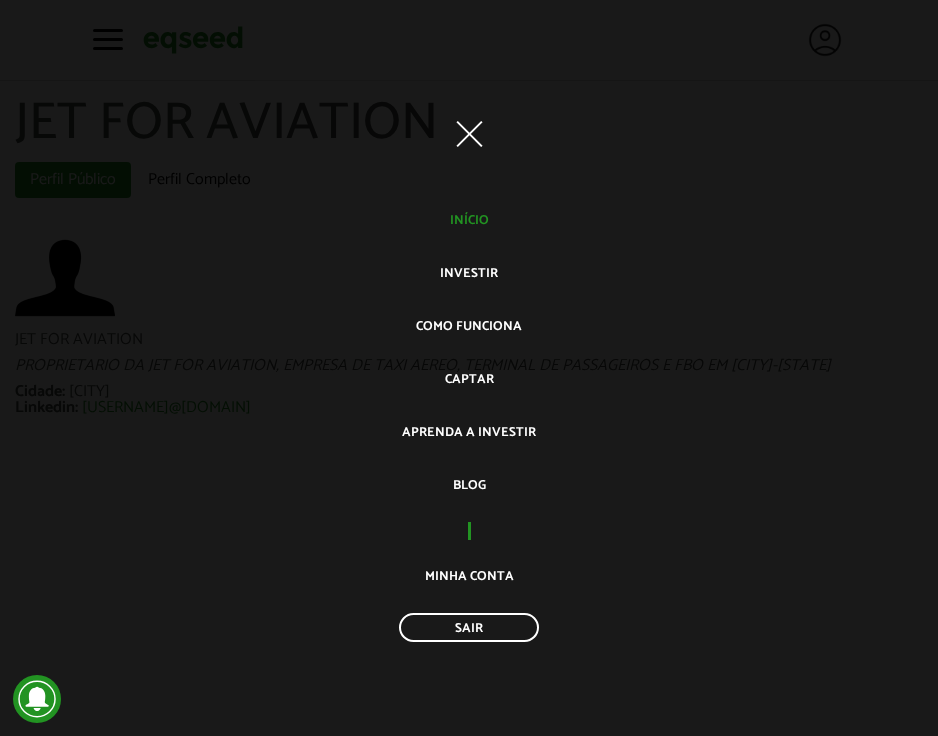 click on "Início" at bounding box center [469, 220] 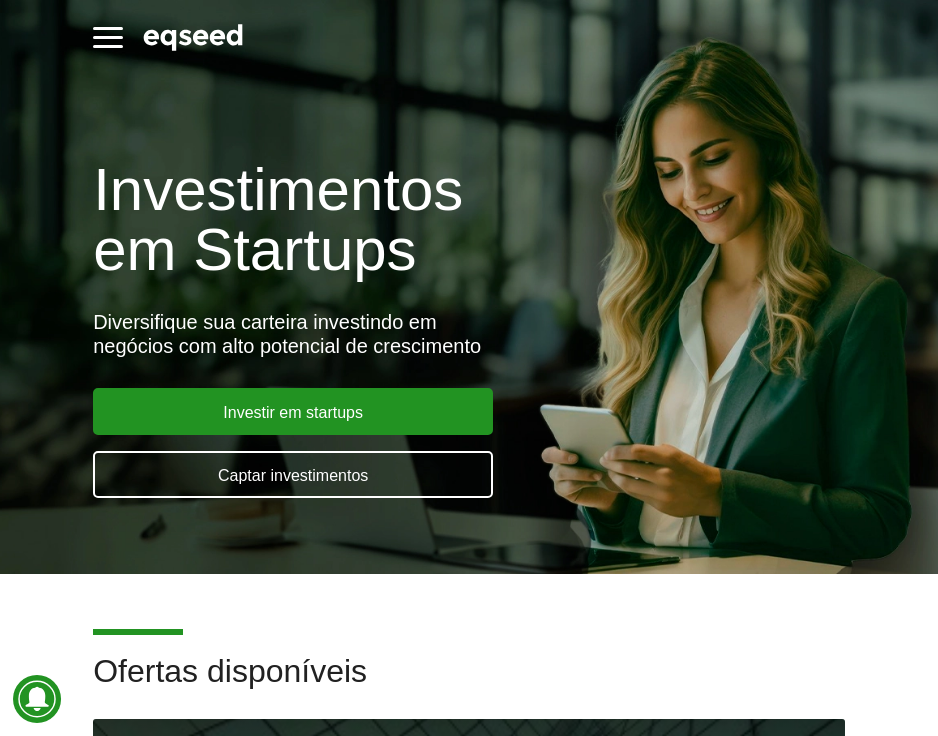 scroll, scrollTop: 0, scrollLeft: 0, axis: both 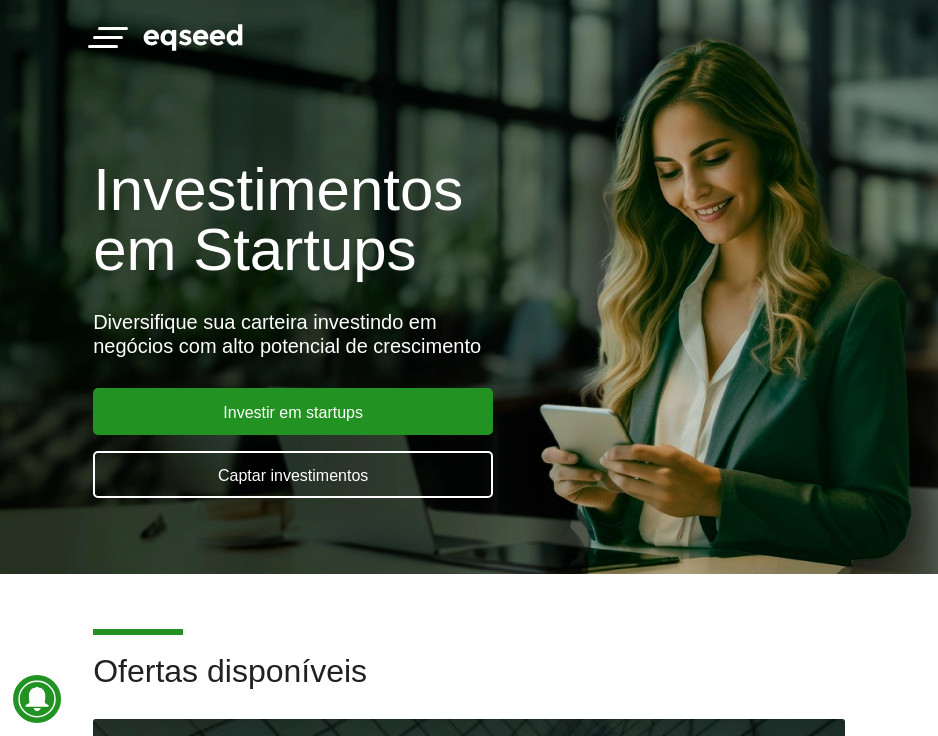 click on "Toggle navigation" at bounding box center (108, 35) 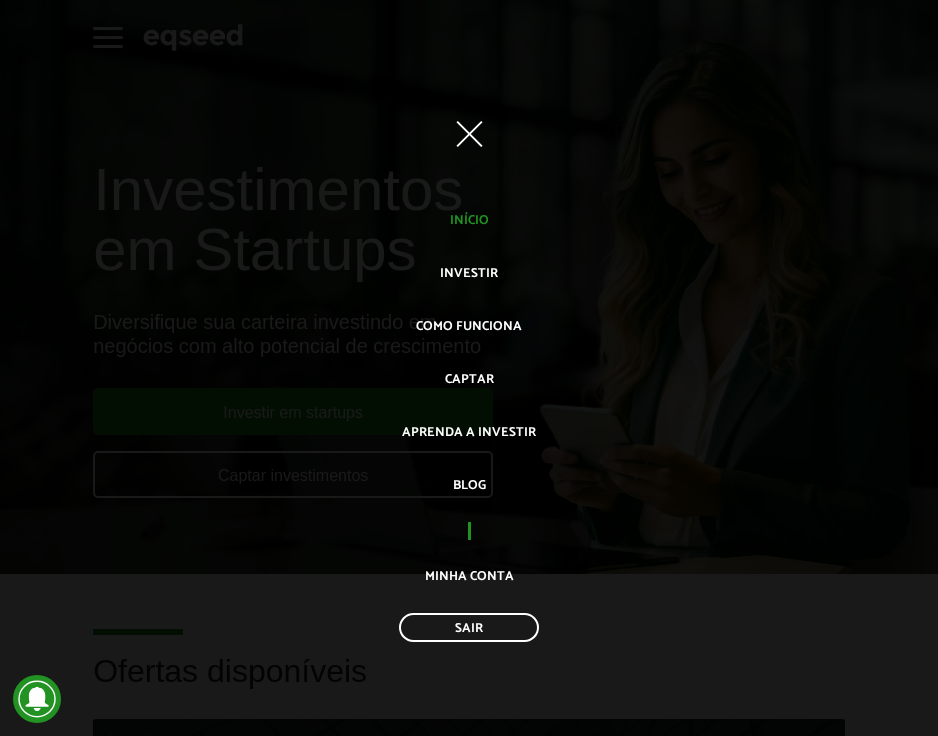 click on "Início" at bounding box center (469, 220) 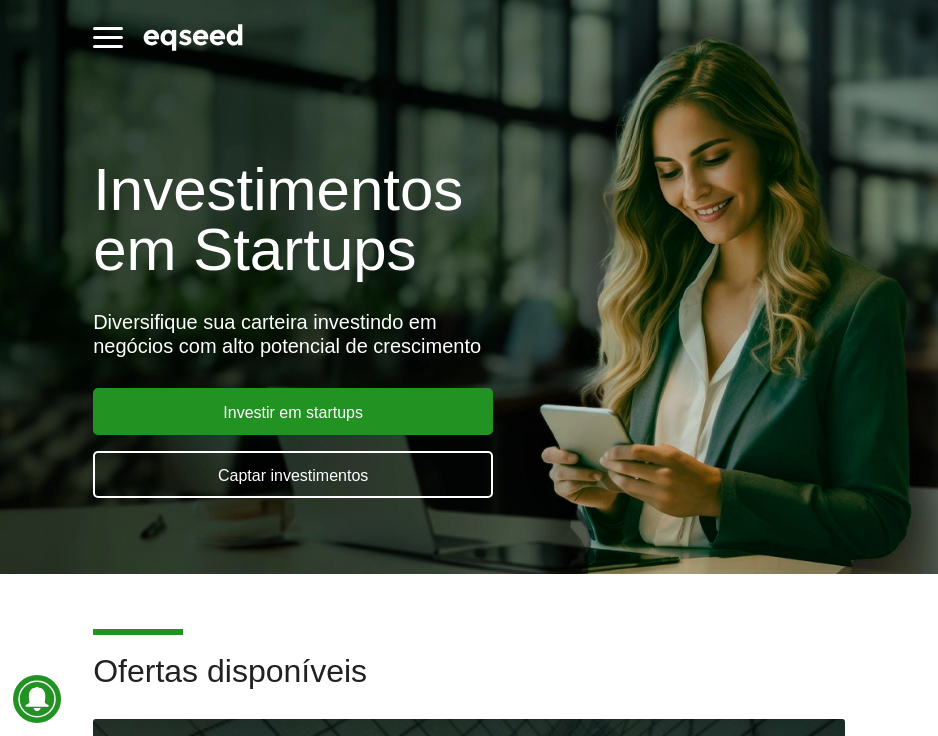 scroll, scrollTop: 0, scrollLeft: 0, axis: both 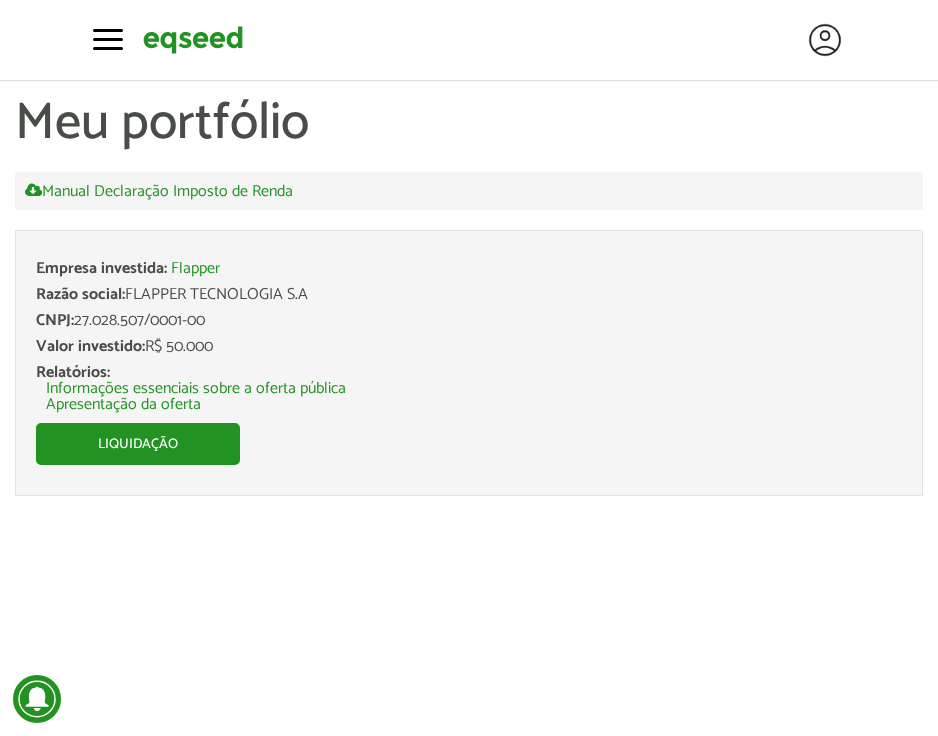 click on "Apresentação da oferta" at bounding box center (123, 405) 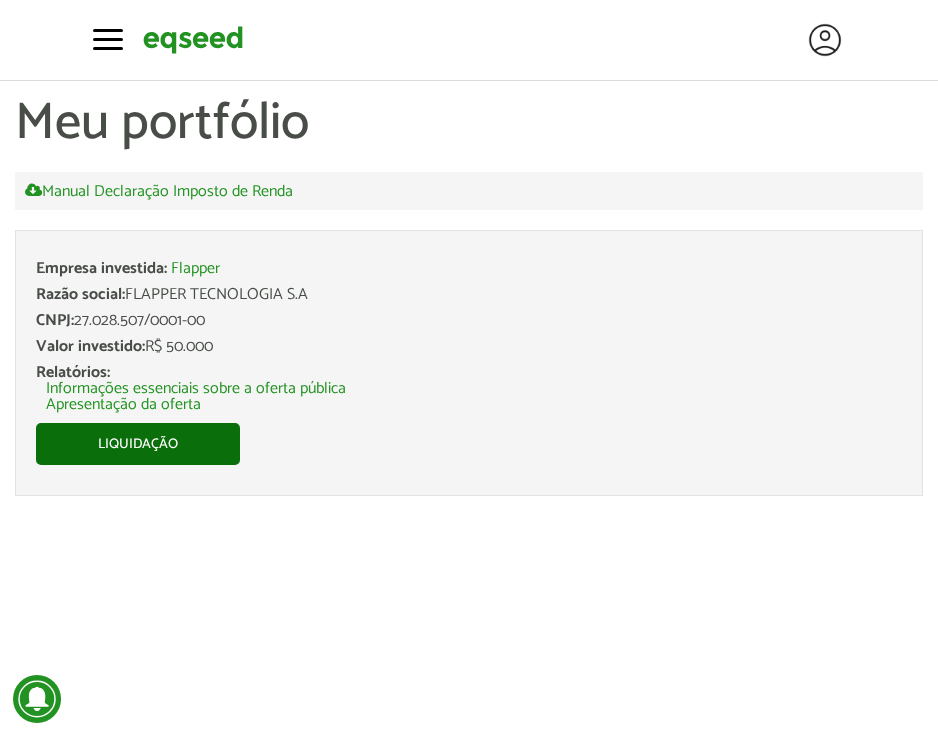 click on "Liquidação" at bounding box center (138, 444) 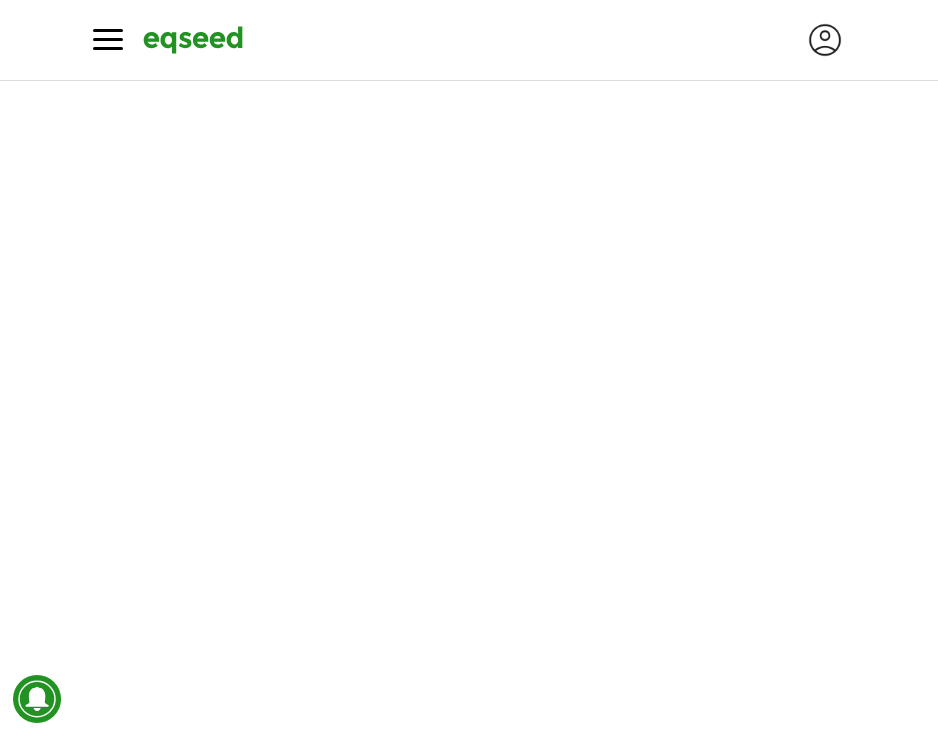 scroll, scrollTop: 0, scrollLeft: 0, axis: both 